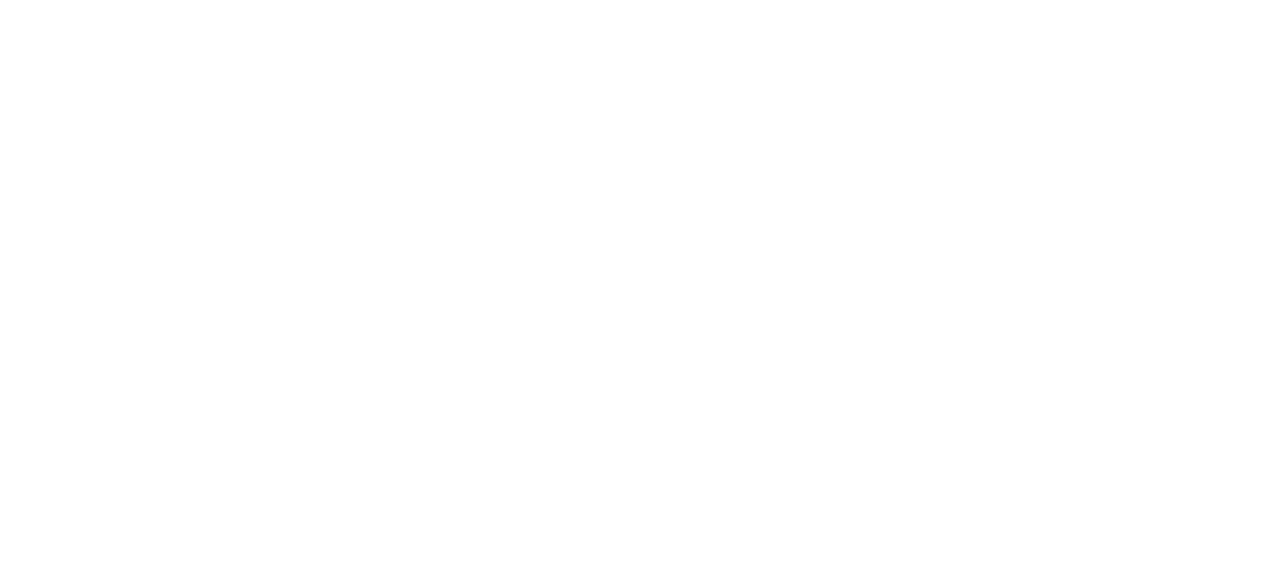 scroll, scrollTop: 0, scrollLeft: 0, axis: both 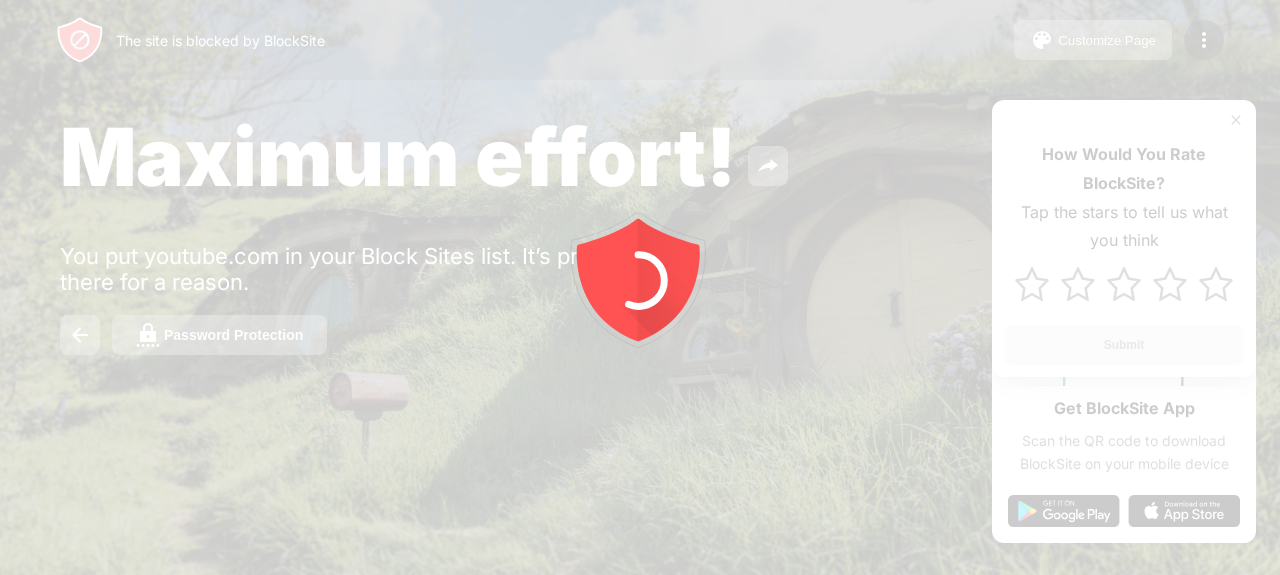 click at bounding box center (640, 287) 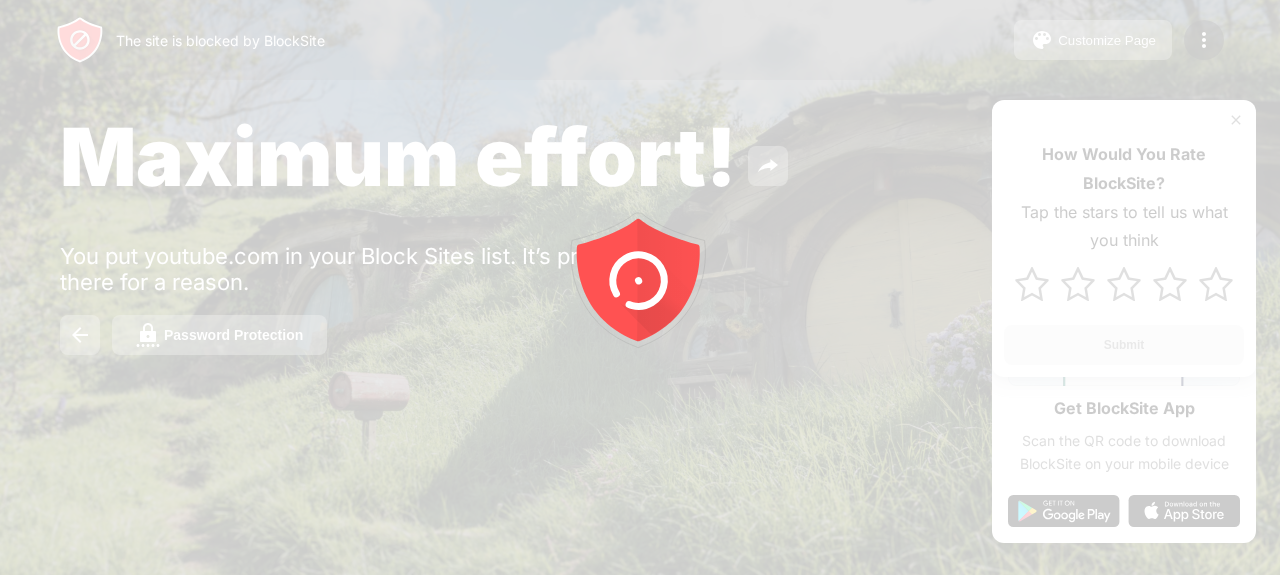 click at bounding box center (640, 287) 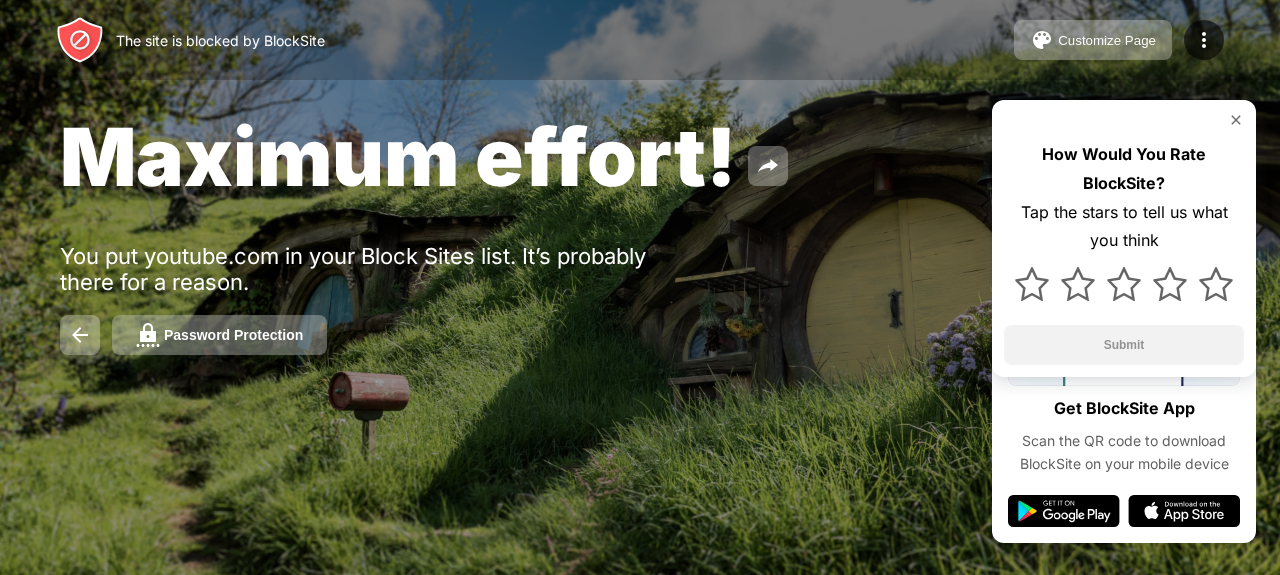 click on "The site is blocked by BlockSite Customize Page Edit Block List Redirect Customize Block Page Password Protection" at bounding box center [640, 40] 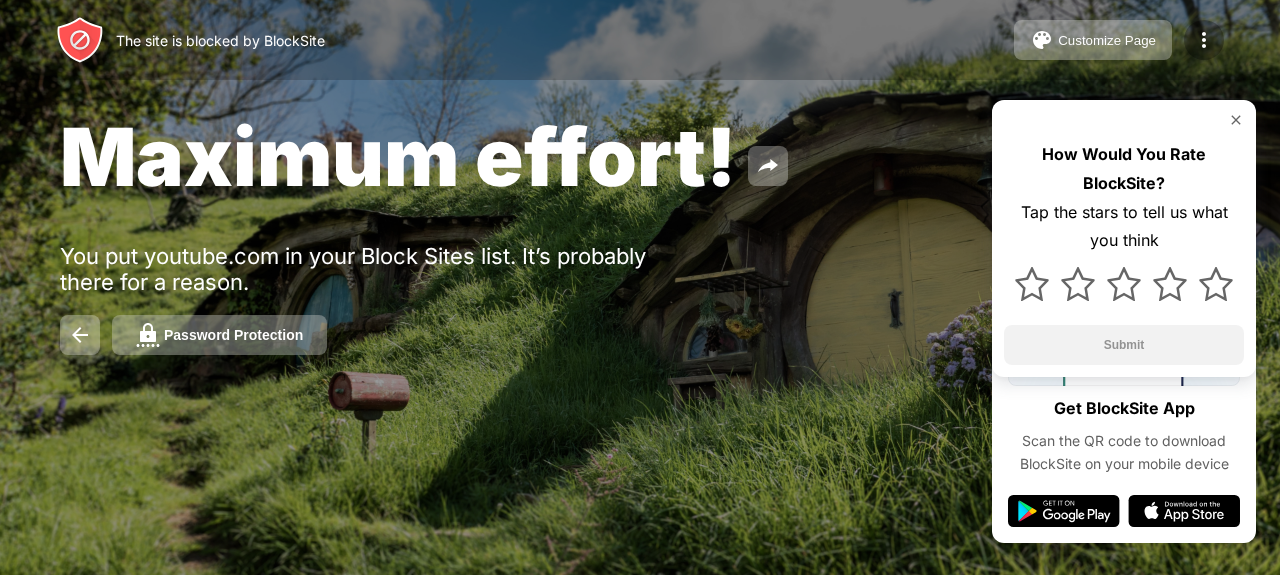 click on "The site is blocked by BlockSite Customize Page Edit Block List Redirect Customize Block Page Password Protection" at bounding box center (640, 40) 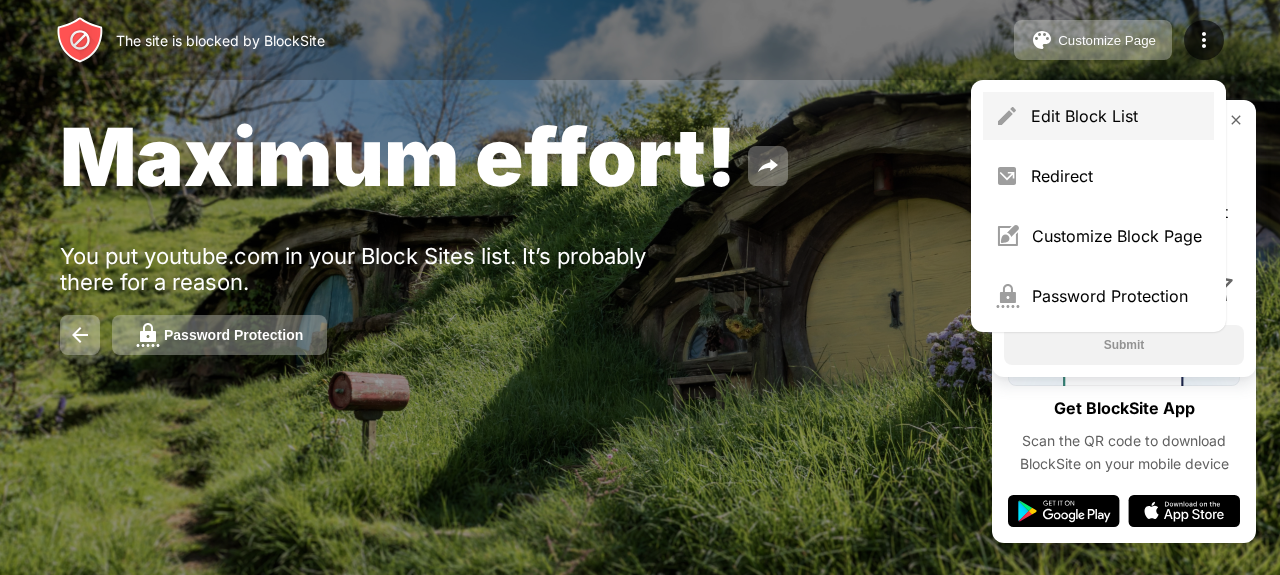 click on "Edit Block List" at bounding box center [1098, 116] 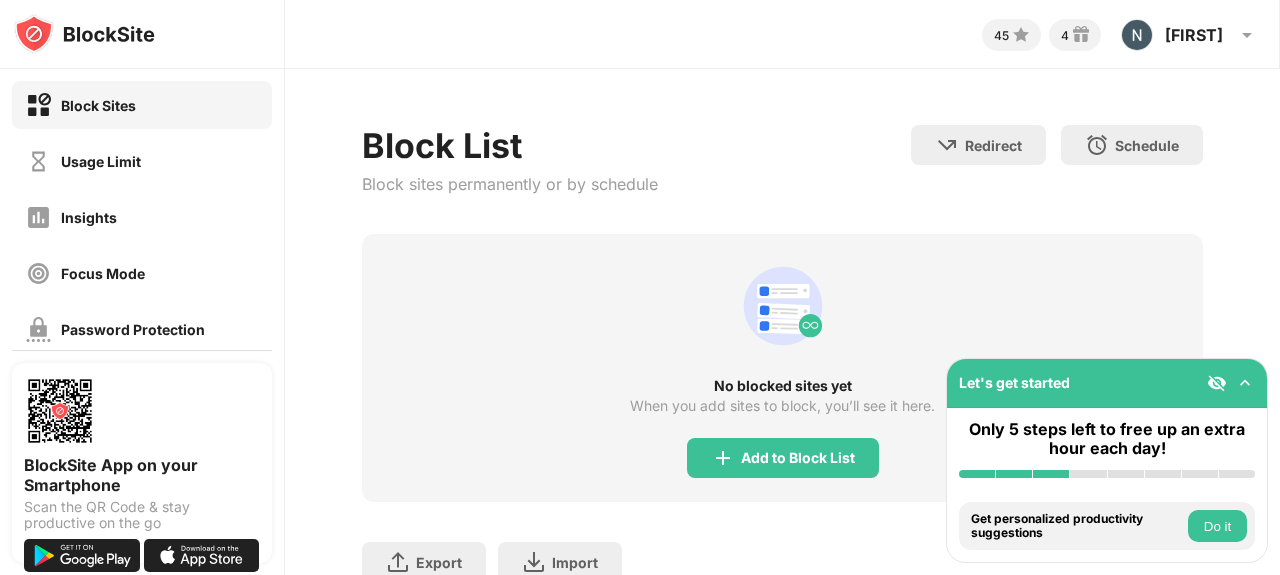 scroll, scrollTop: 97, scrollLeft: 0, axis: vertical 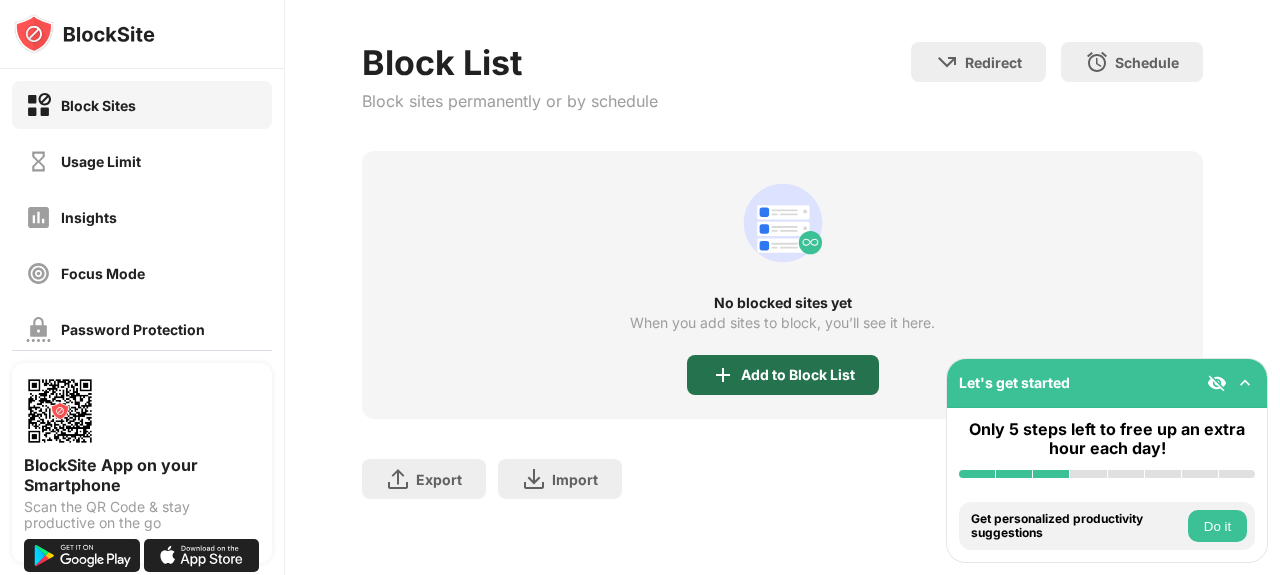 click on "Add to Block List" at bounding box center (783, 375) 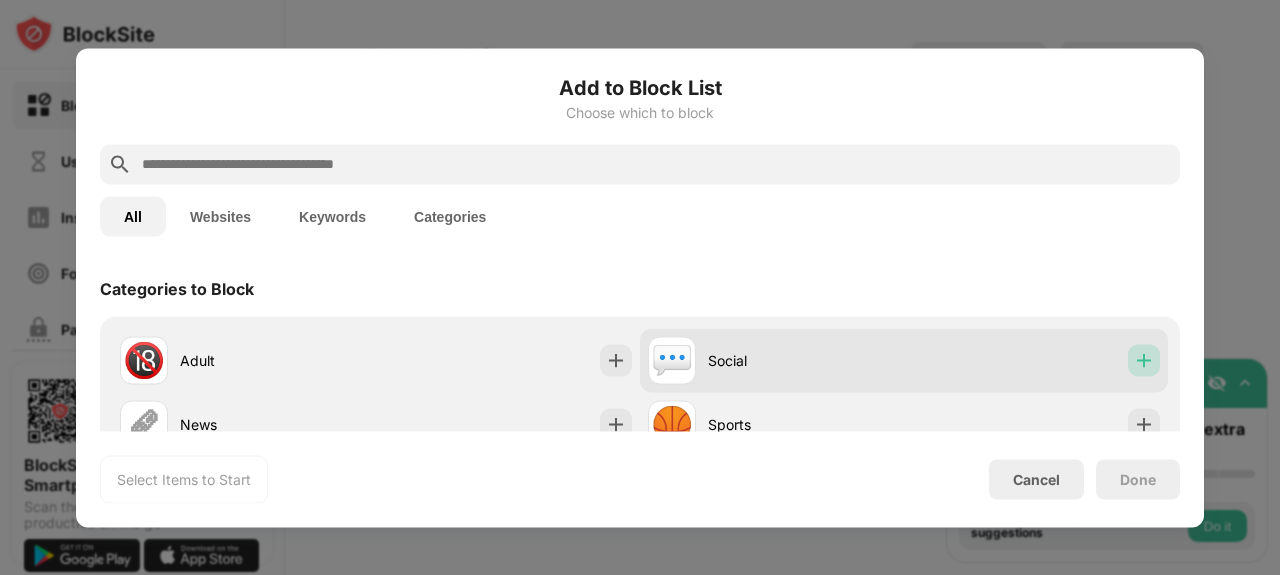 click at bounding box center (1144, 360) 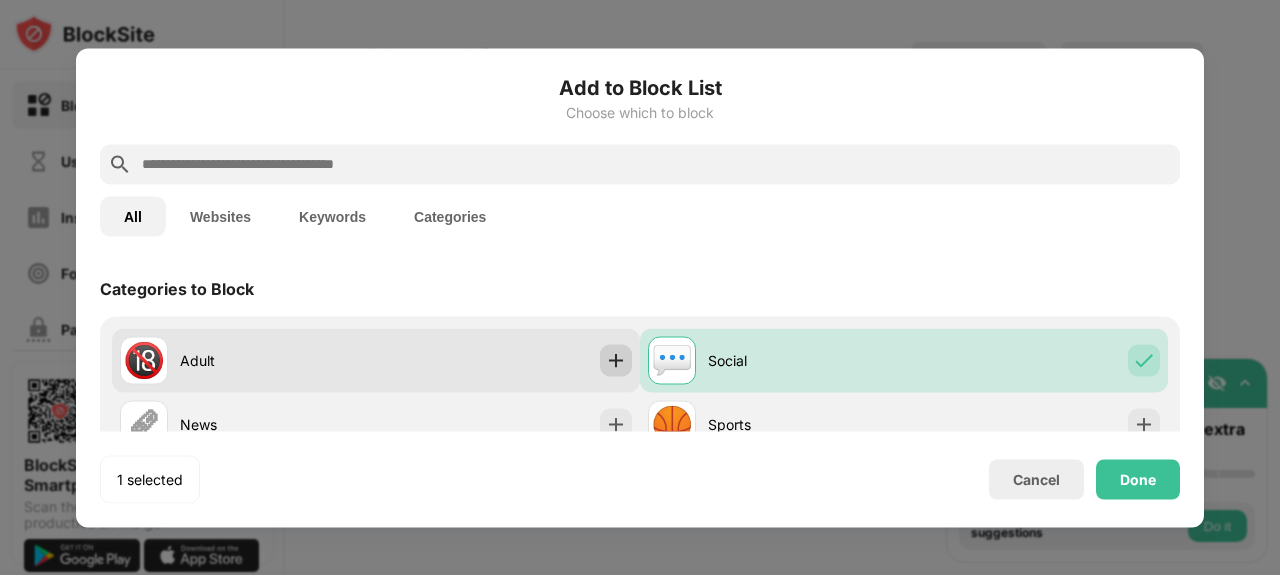click at bounding box center [616, 360] 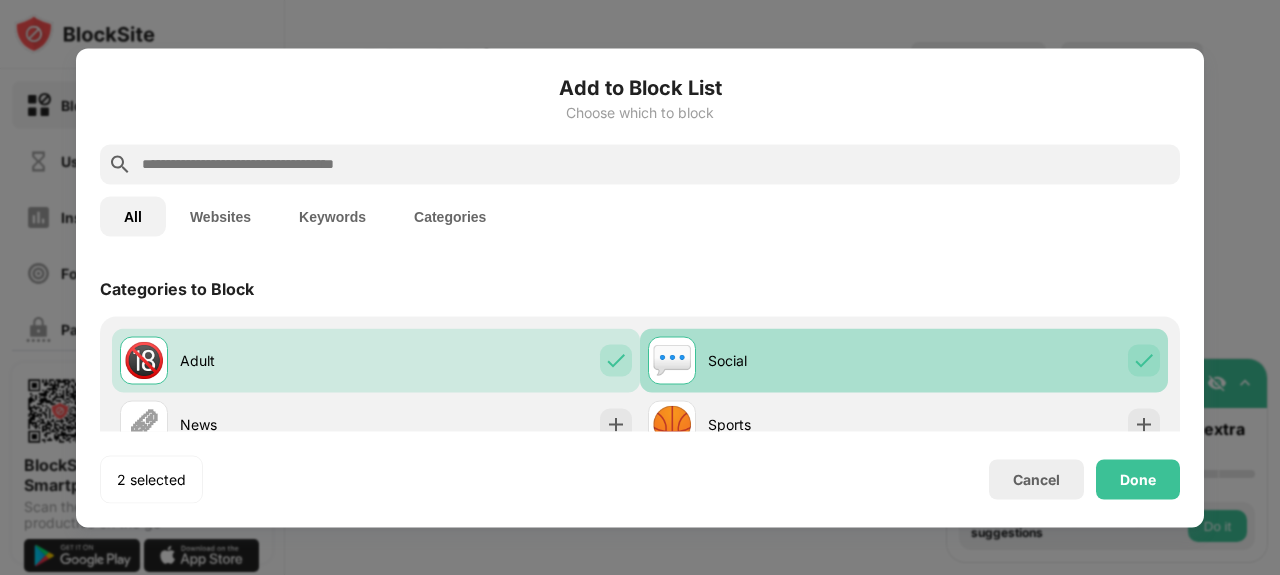click at bounding box center [1144, 360] 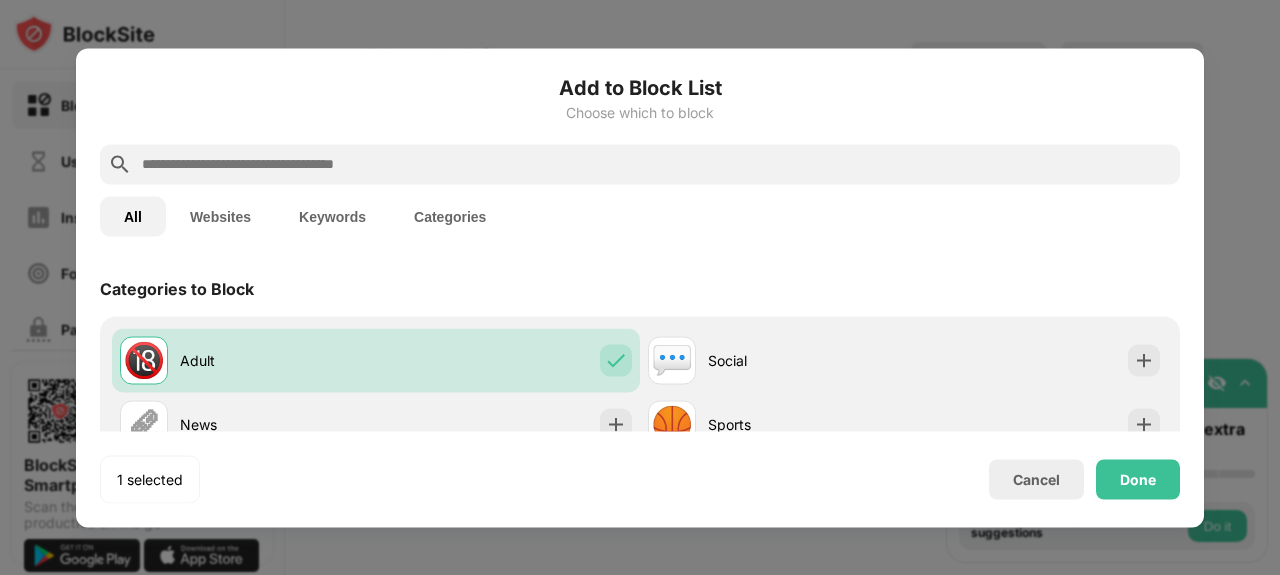click at bounding box center [656, 164] 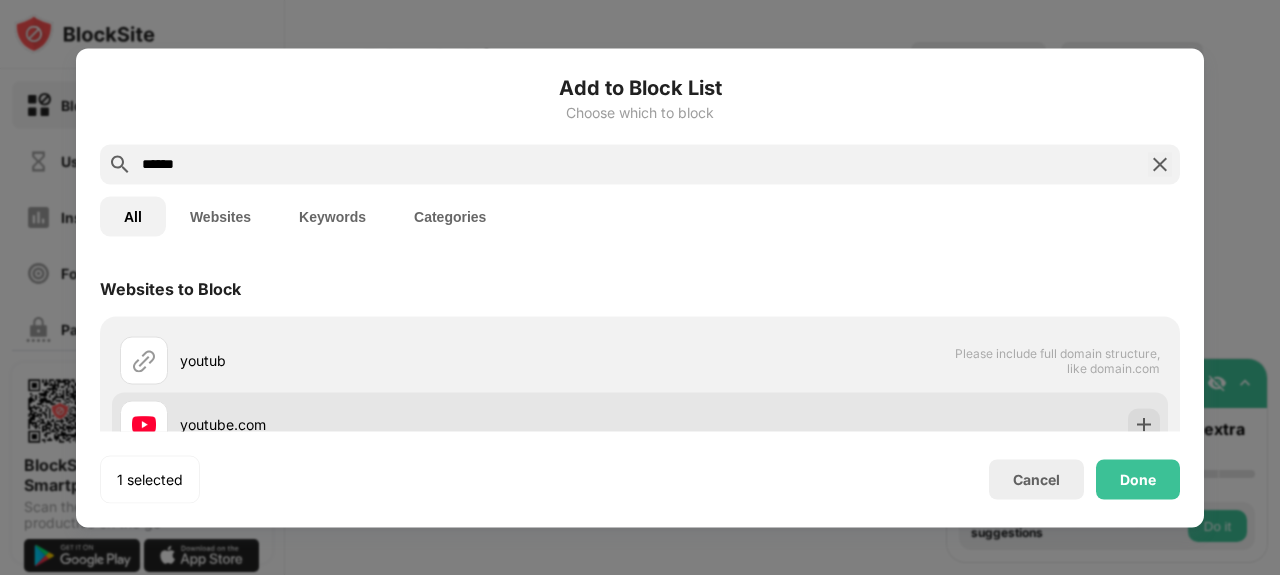 click at bounding box center (1144, 424) 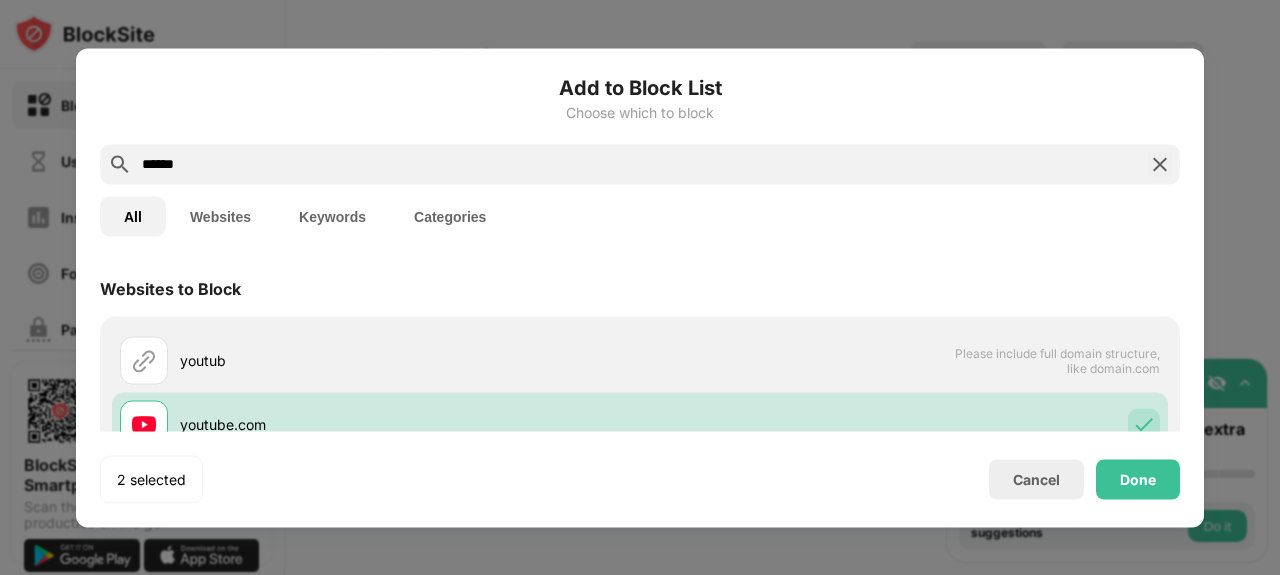 click on "******" at bounding box center [640, 164] 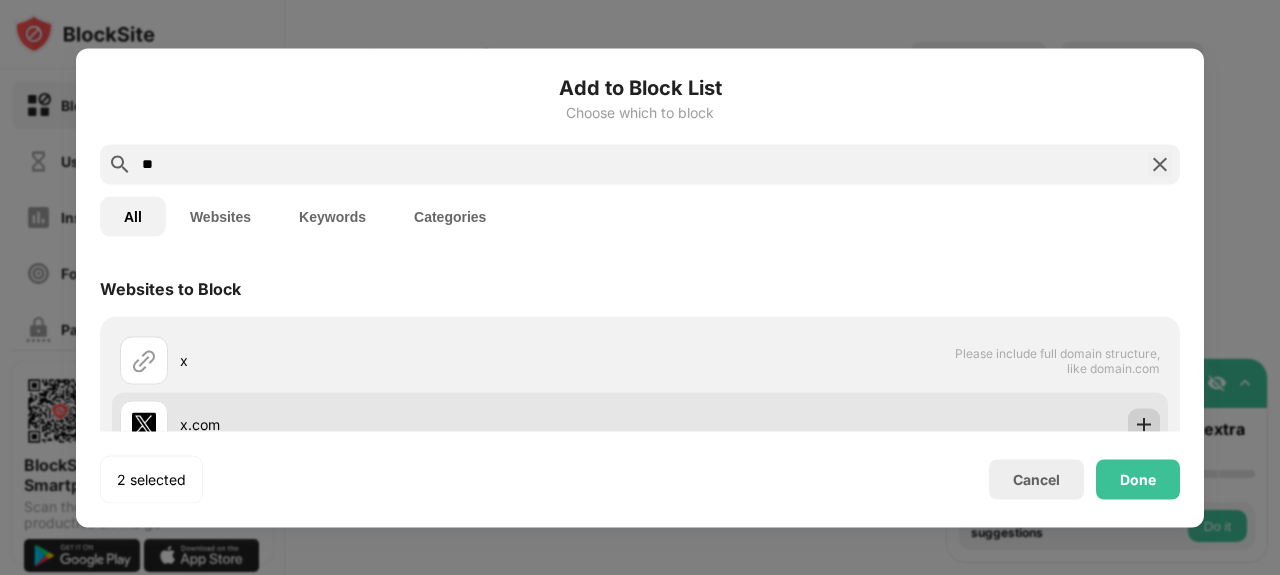 type on "*" 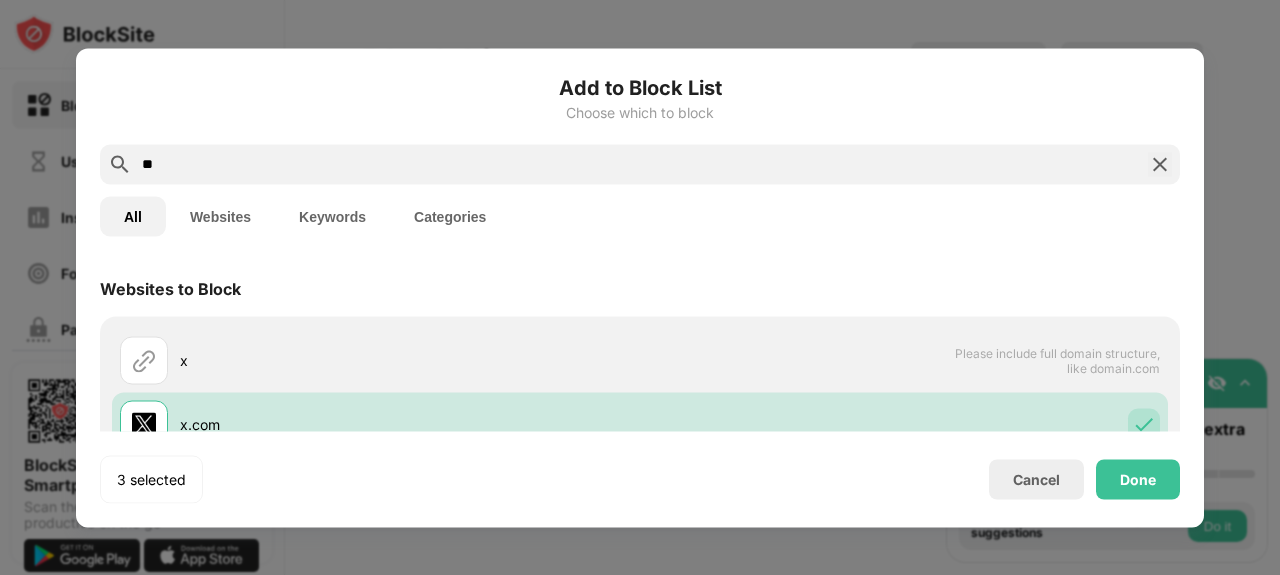 drag, startPoint x: 188, startPoint y: 163, endPoint x: 0, endPoint y: 107, distance: 196.1632 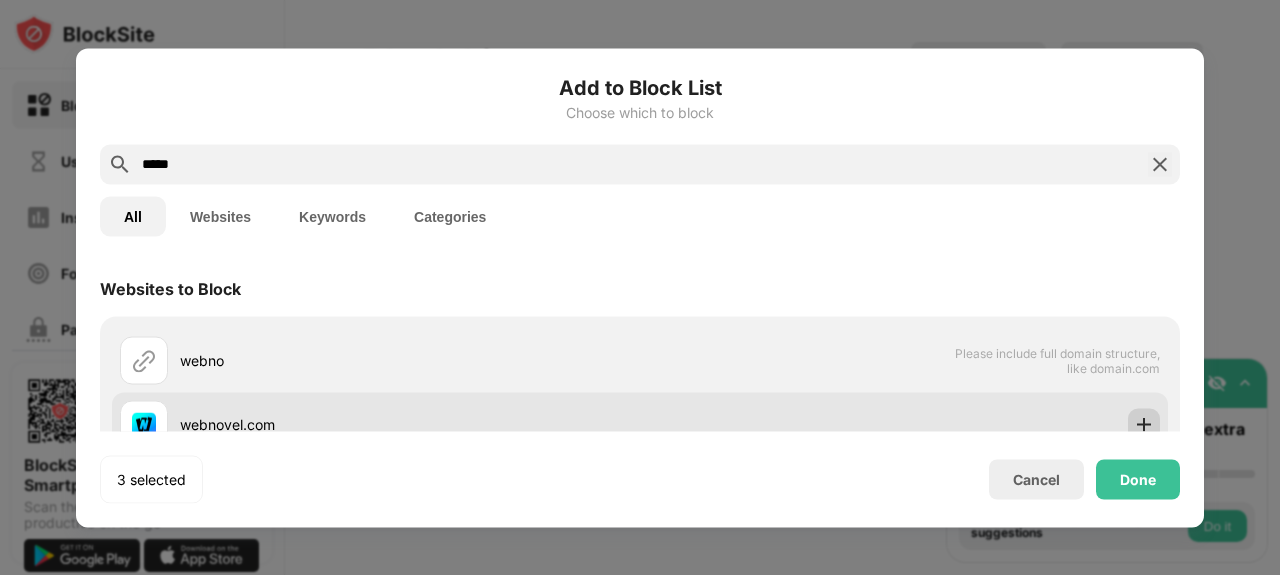 type on "*****" 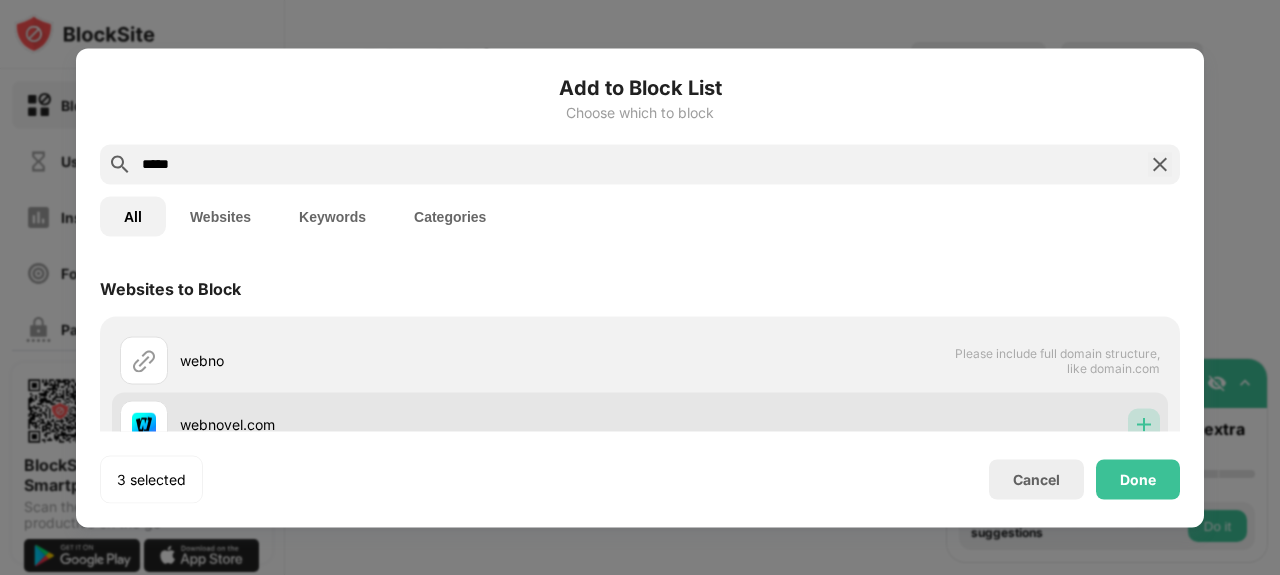 click at bounding box center [1144, 424] 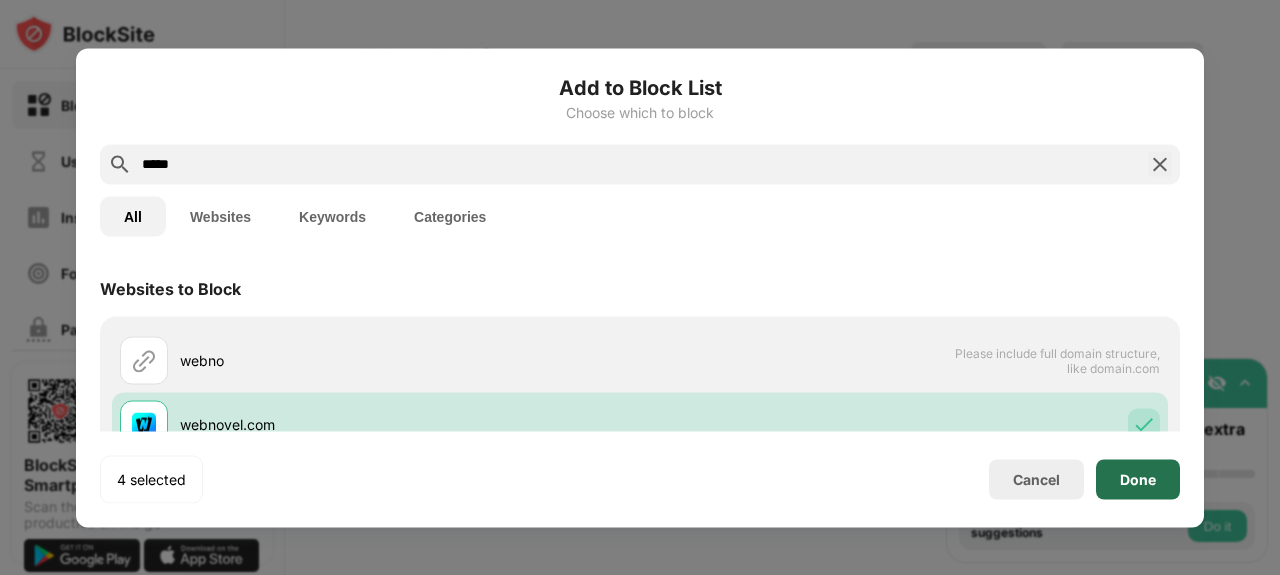click on "Done" at bounding box center (1138, 479) 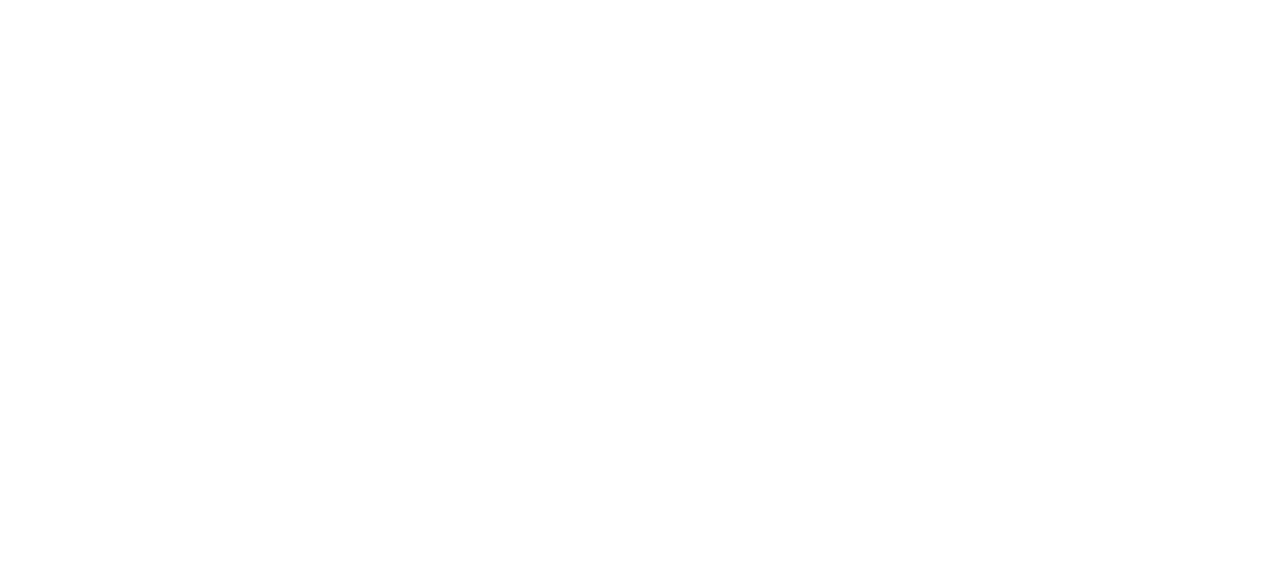 scroll, scrollTop: 0, scrollLeft: 0, axis: both 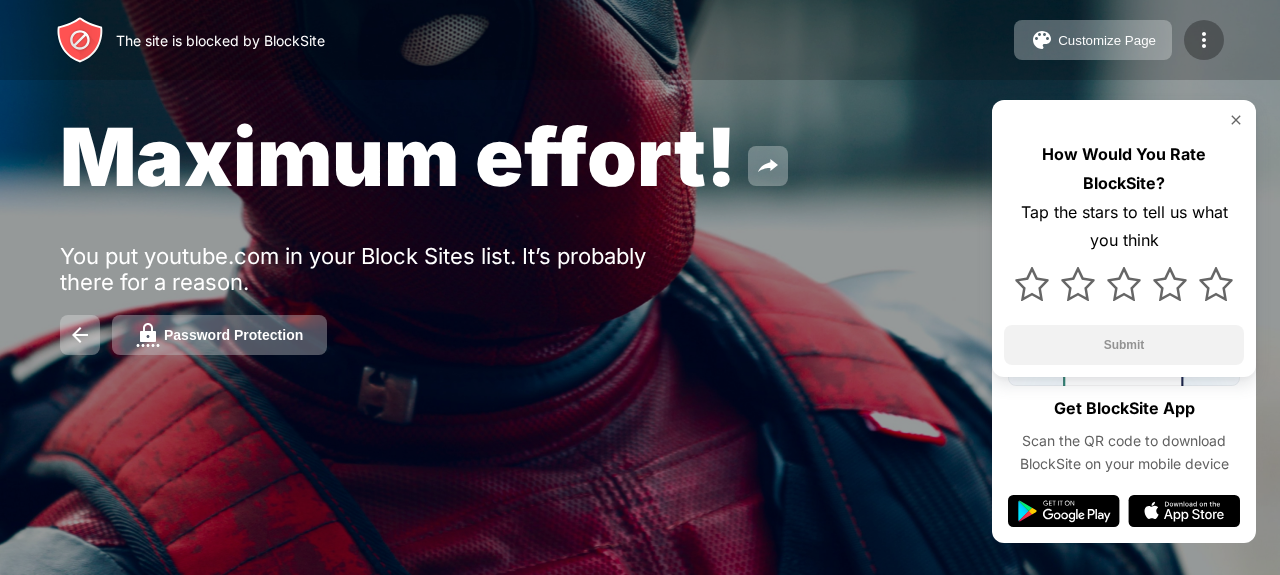 click at bounding box center (1204, 40) 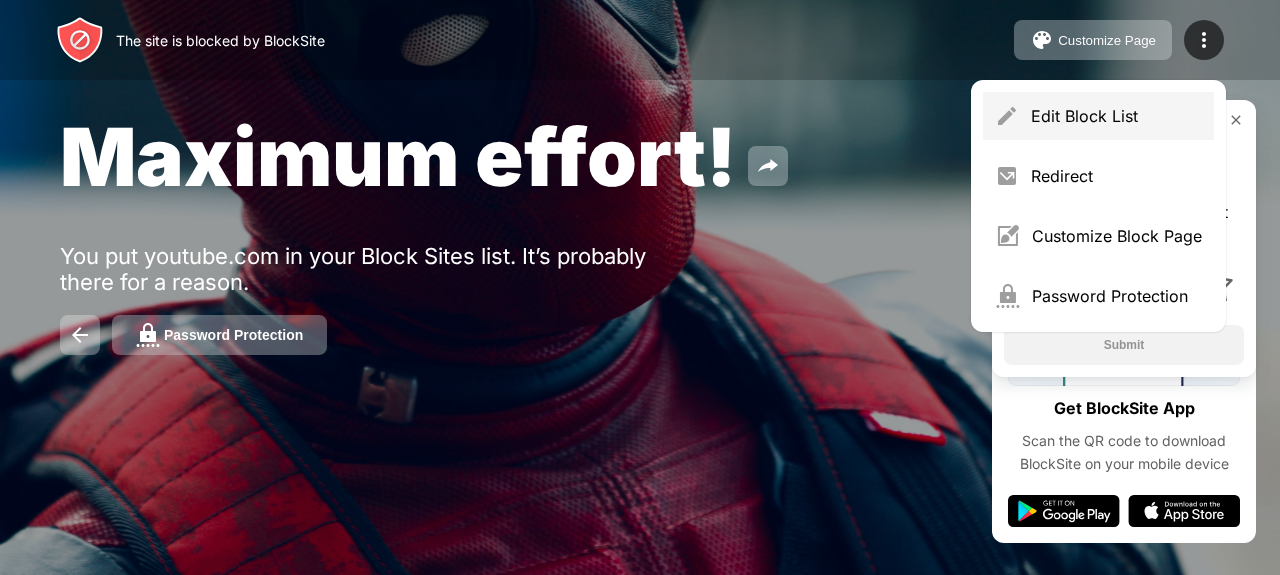 click on "Edit Block List" at bounding box center (1098, 116) 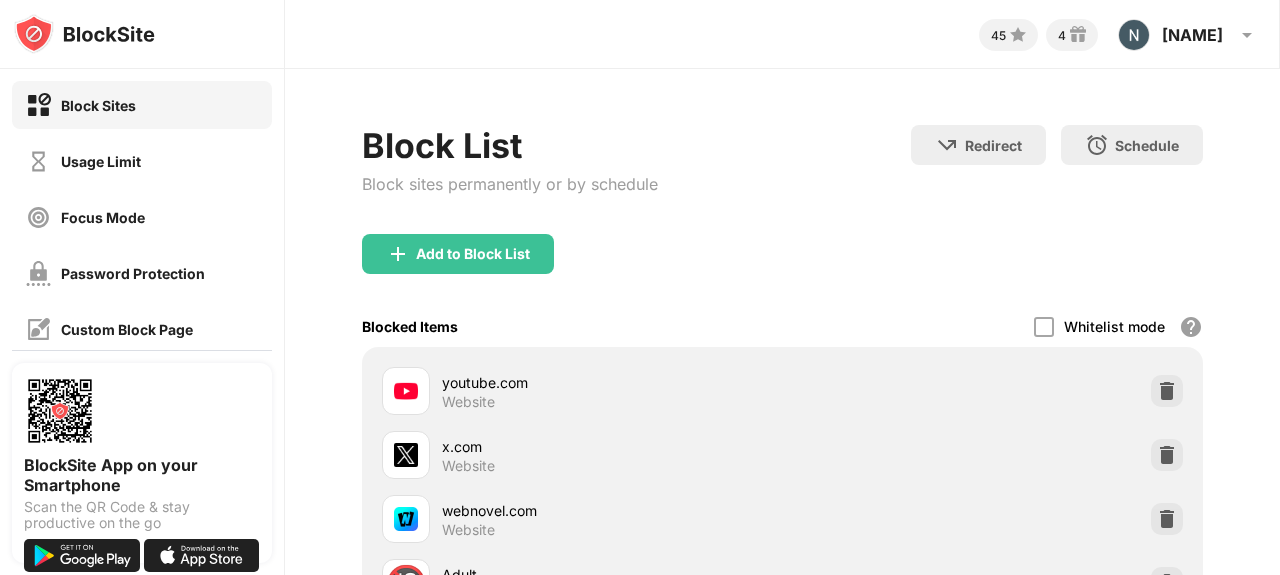 click on "youtube.com Website" at bounding box center (782, 391) 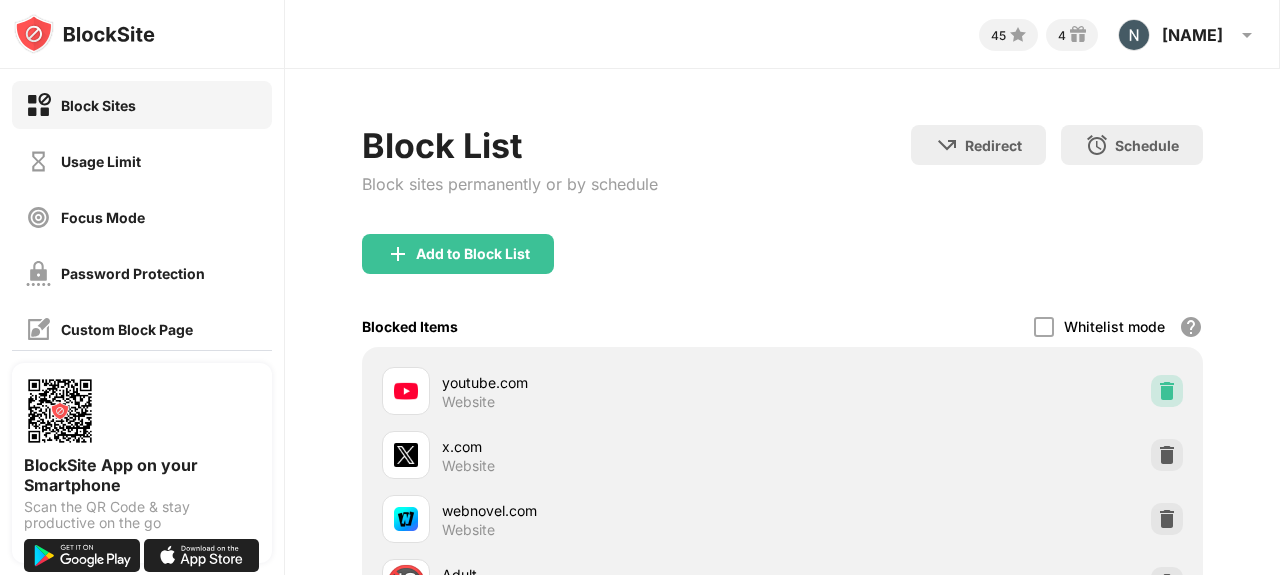 click at bounding box center (1167, 391) 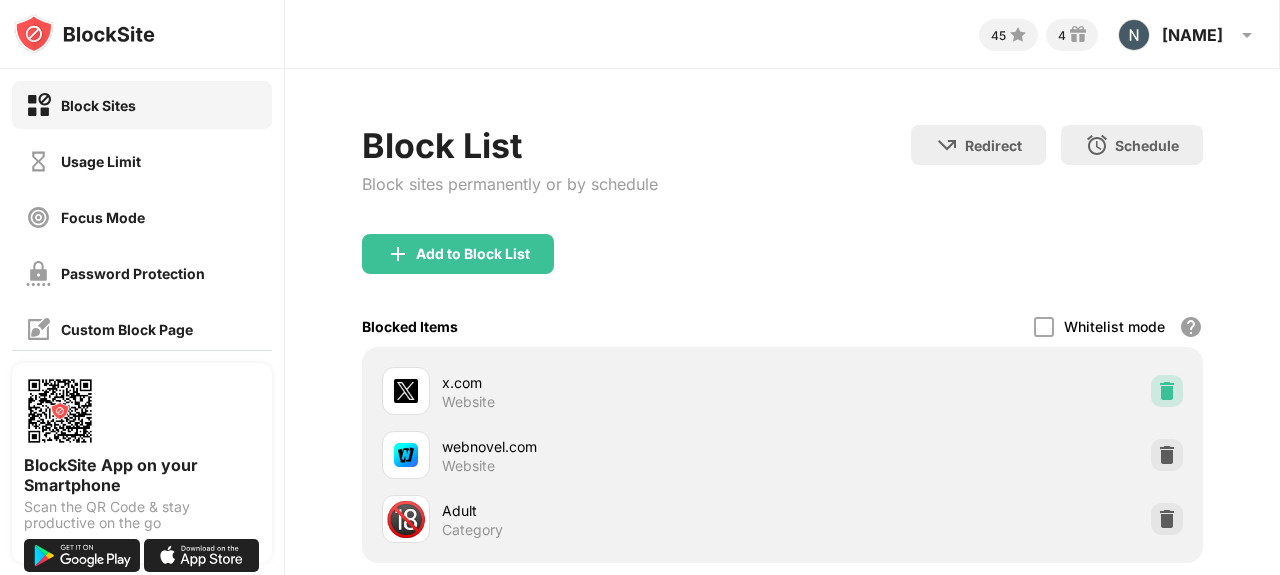 click at bounding box center (1167, 391) 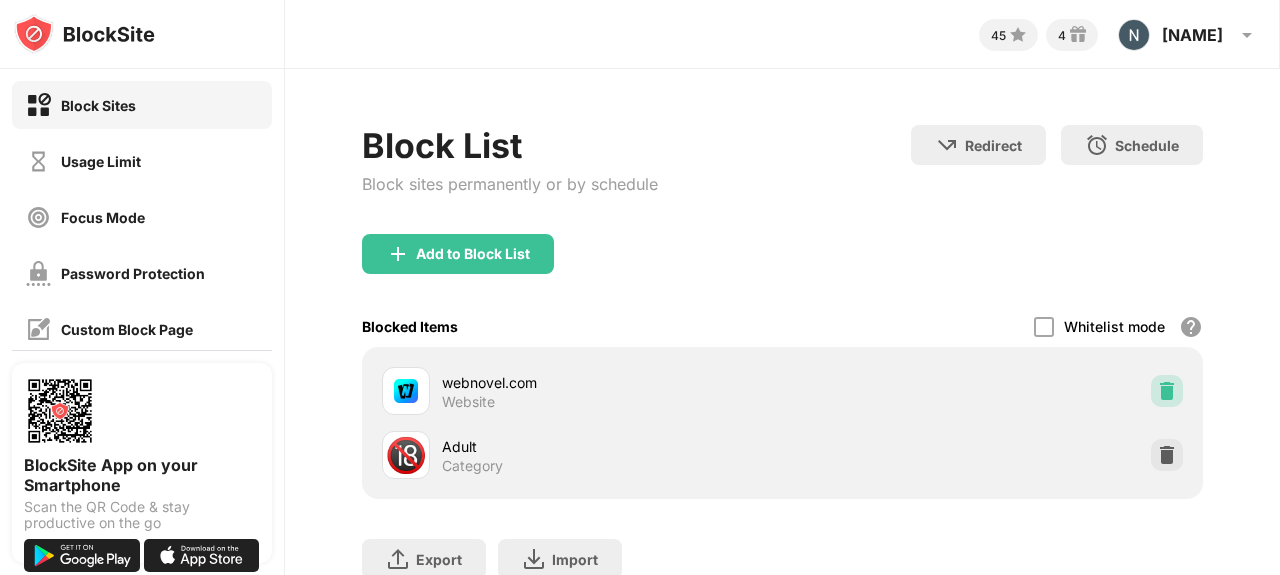 click at bounding box center [1167, 391] 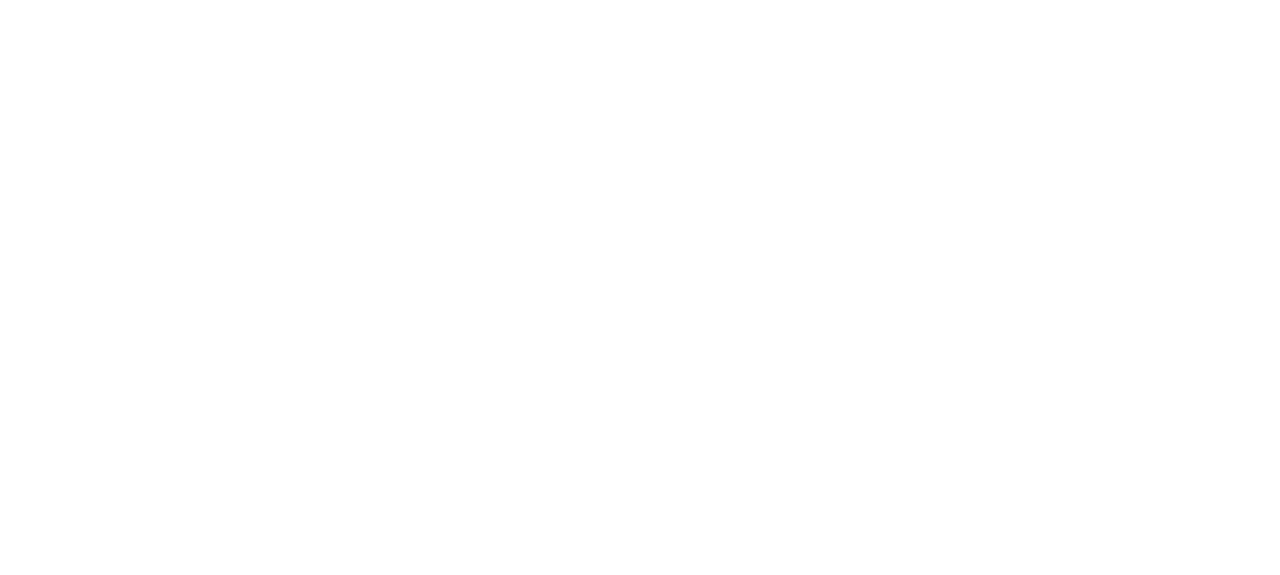 scroll, scrollTop: 0, scrollLeft: 0, axis: both 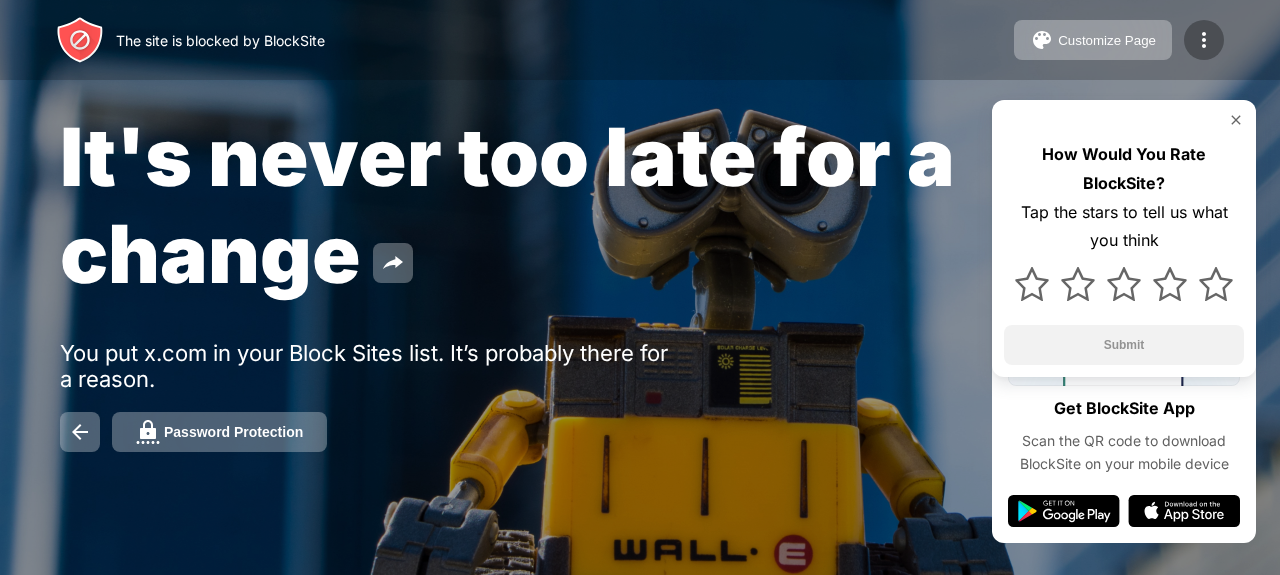 click at bounding box center (1204, 40) 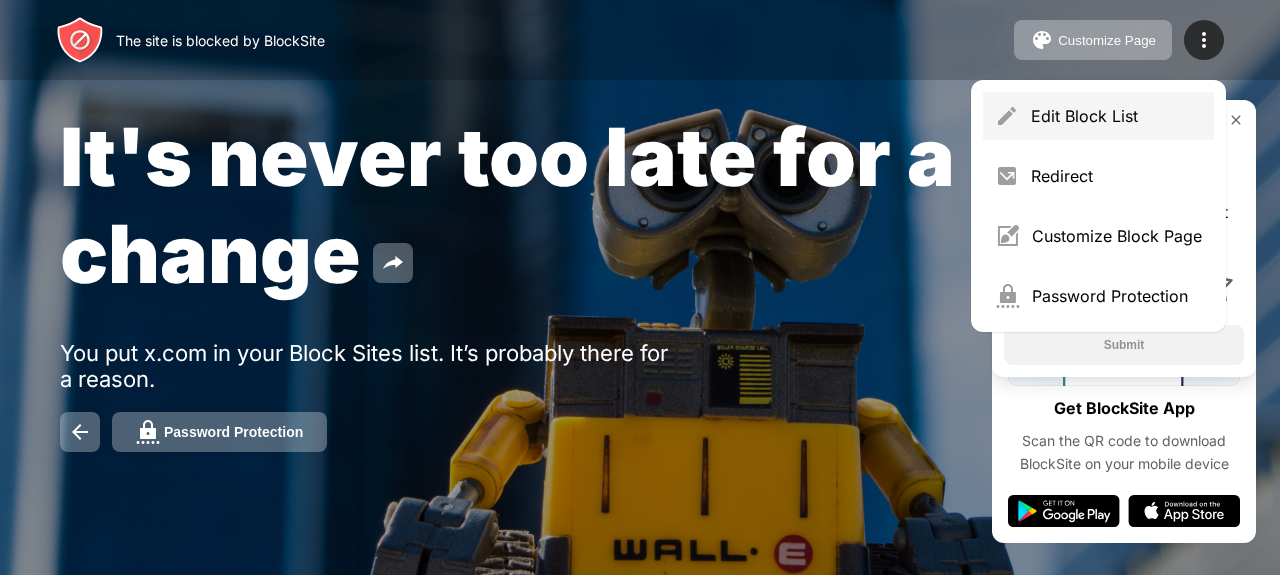 click on "Edit Block List" at bounding box center [1098, 116] 